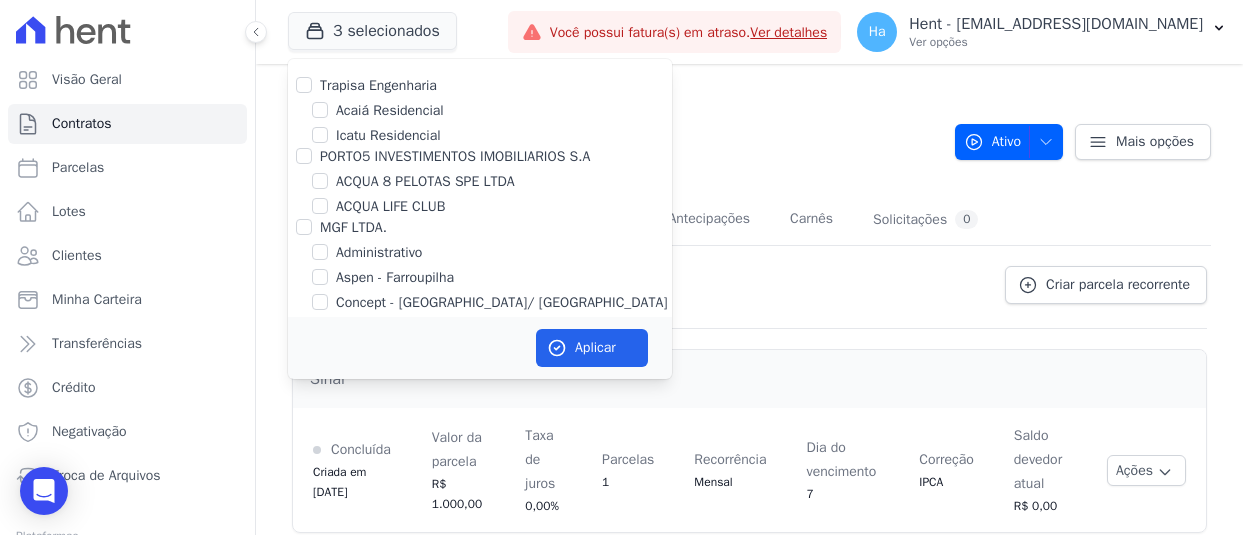 scroll, scrollTop: 0, scrollLeft: 0, axis: both 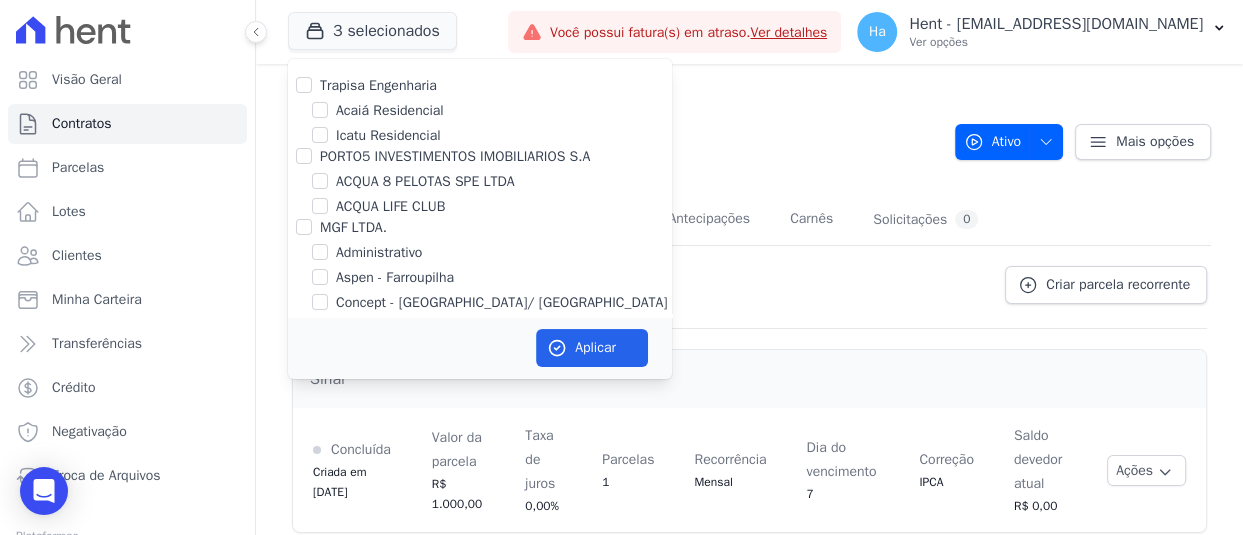 type 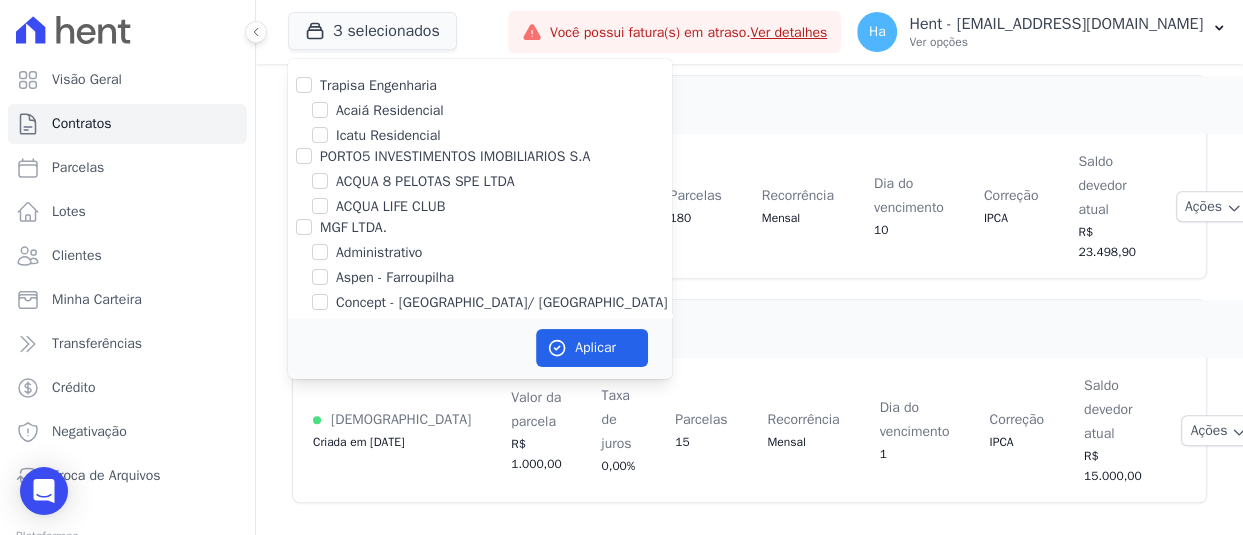 scroll, scrollTop: 7149, scrollLeft: 0, axis: vertical 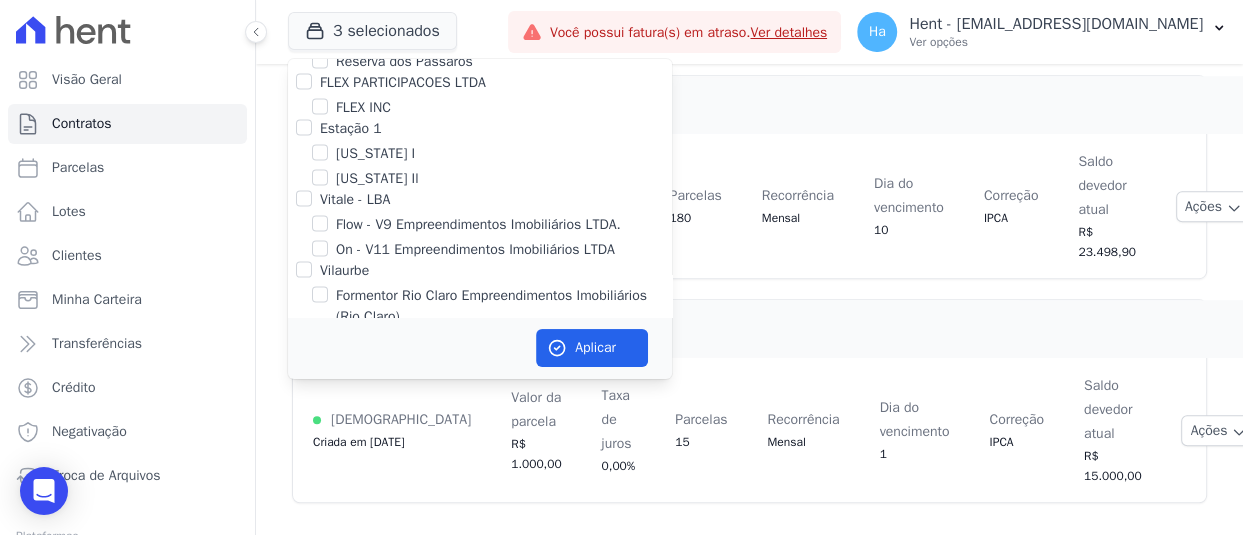 click on "Contratos
Contrato
#2427aca5
G-10
[GEOGRAPHIC_DATA]
G-10
[PERSON_NAME]
Ativo
Ativo
Pausado
Cobranças não serão geradas e você pode retomar o contrato no futuro.
Distratado" at bounding box center [749, -52] 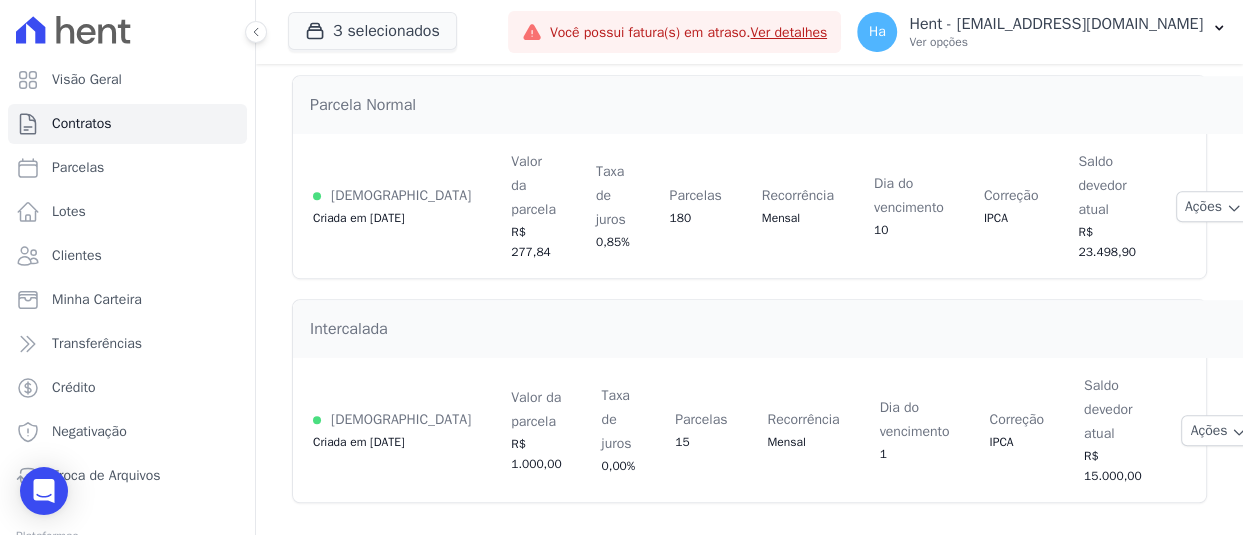 click on "[DEMOGRAPHIC_DATA]
Criada em [DATE]" at bounding box center (392, 206) 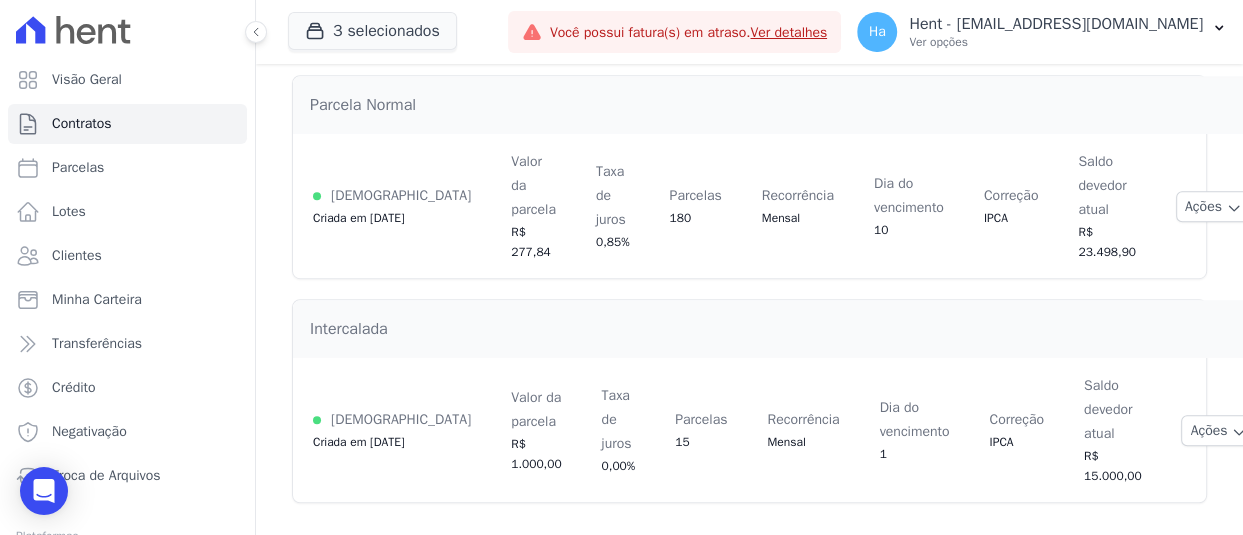 drag, startPoint x: 334, startPoint y: 7, endPoint x: 338, endPoint y: 27, distance: 20.396078 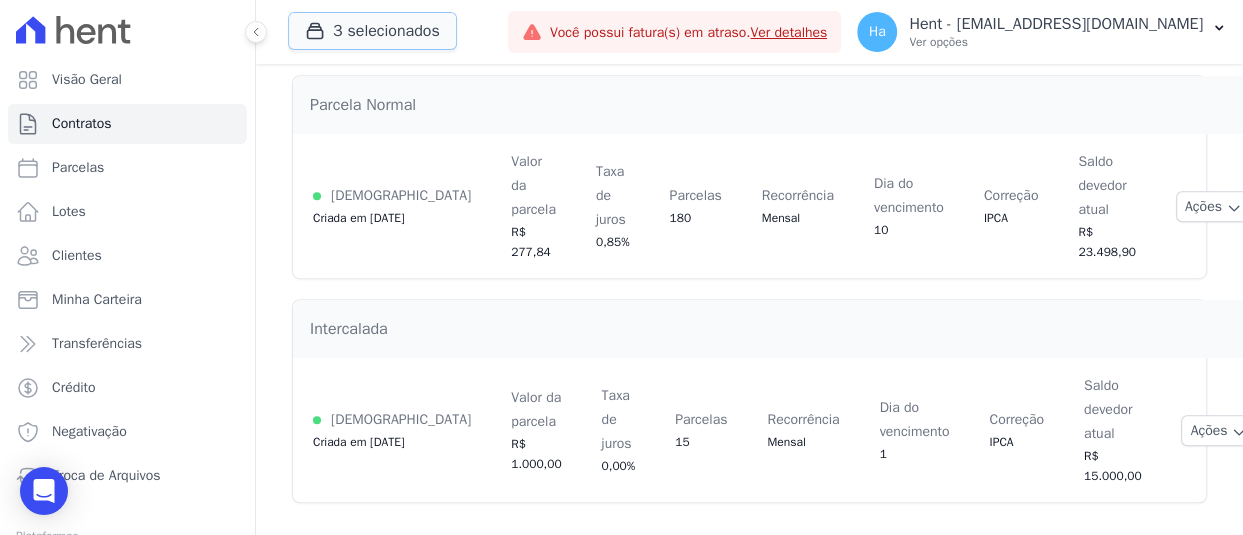drag, startPoint x: 399, startPoint y: 33, endPoint x: 649, endPoint y: 34, distance: 250.002 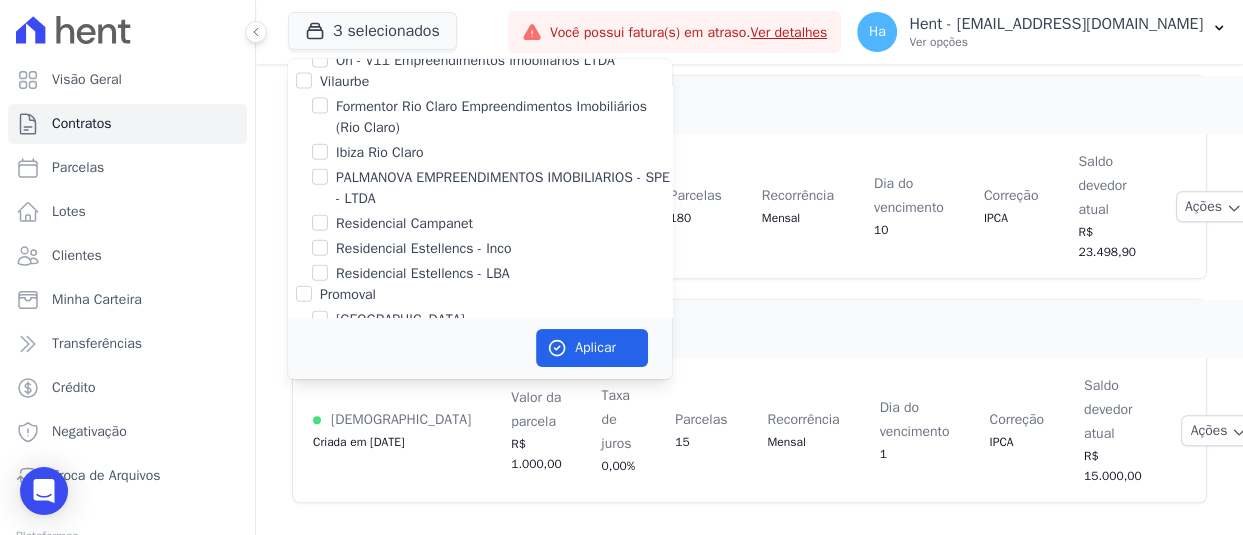 scroll, scrollTop: 7149, scrollLeft: 0, axis: vertical 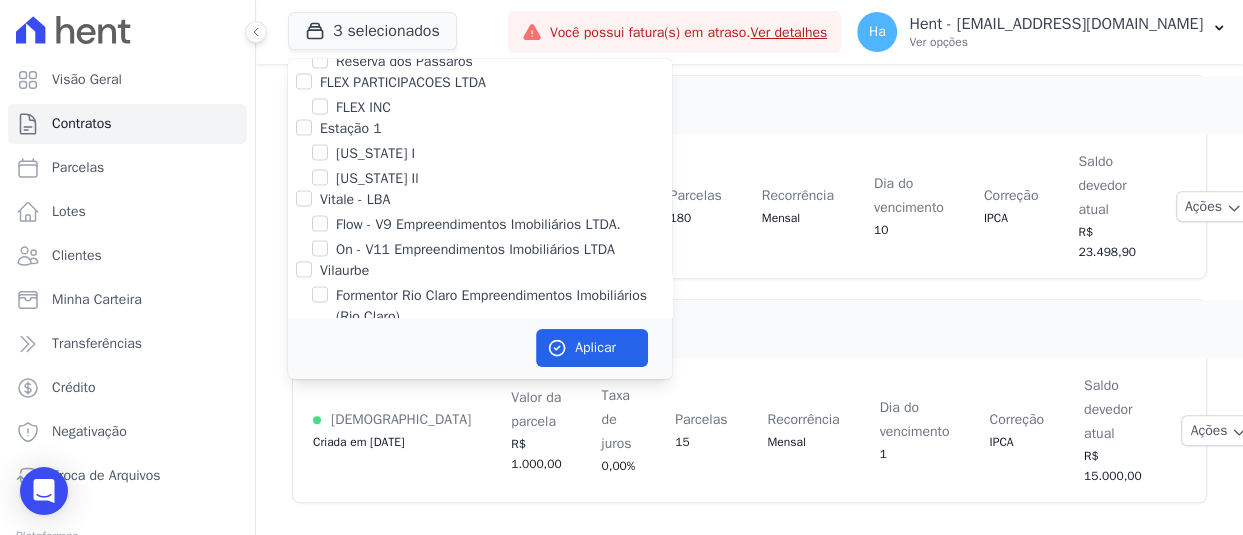 click on "FLEX PARTICIPACOES LTDA" at bounding box center (480, 82) 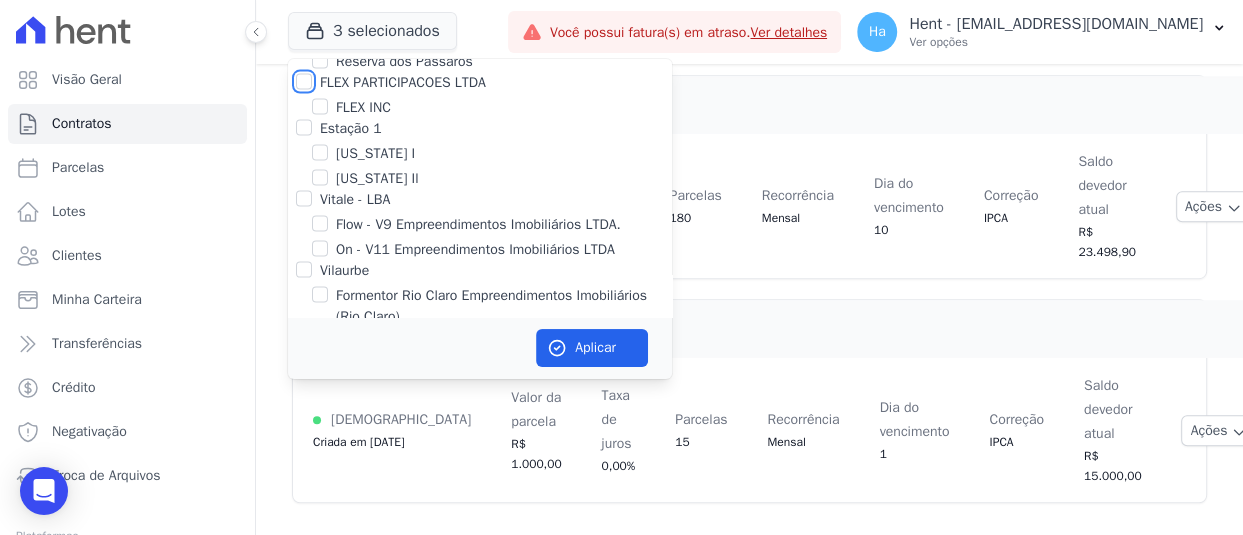 click on "FLEX PARTICIPACOES LTDA" at bounding box center (304, 82) 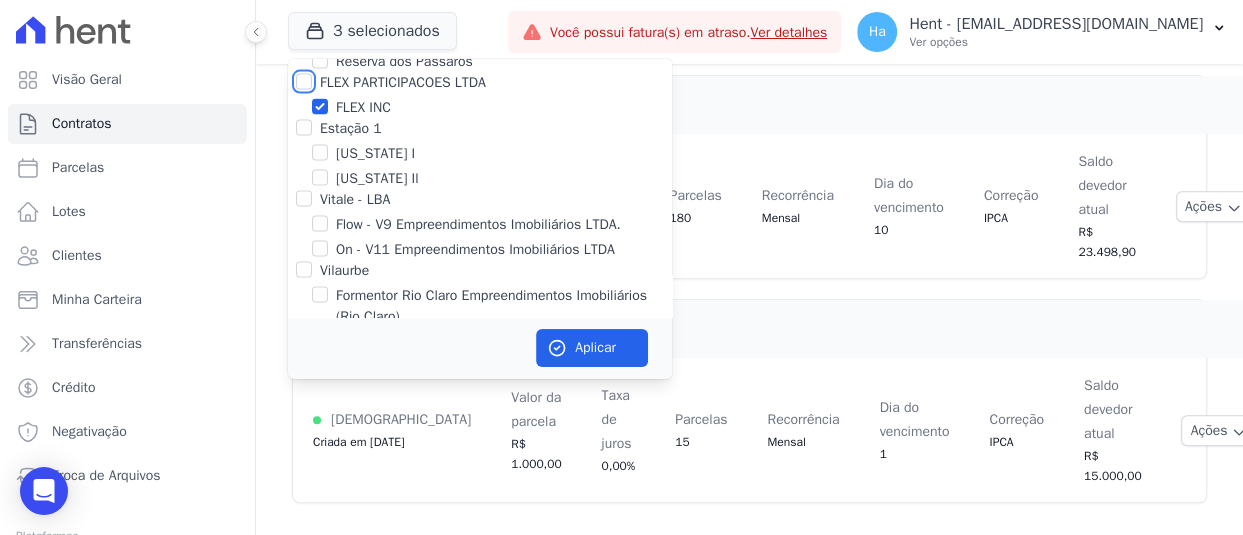 checkbox on "true" 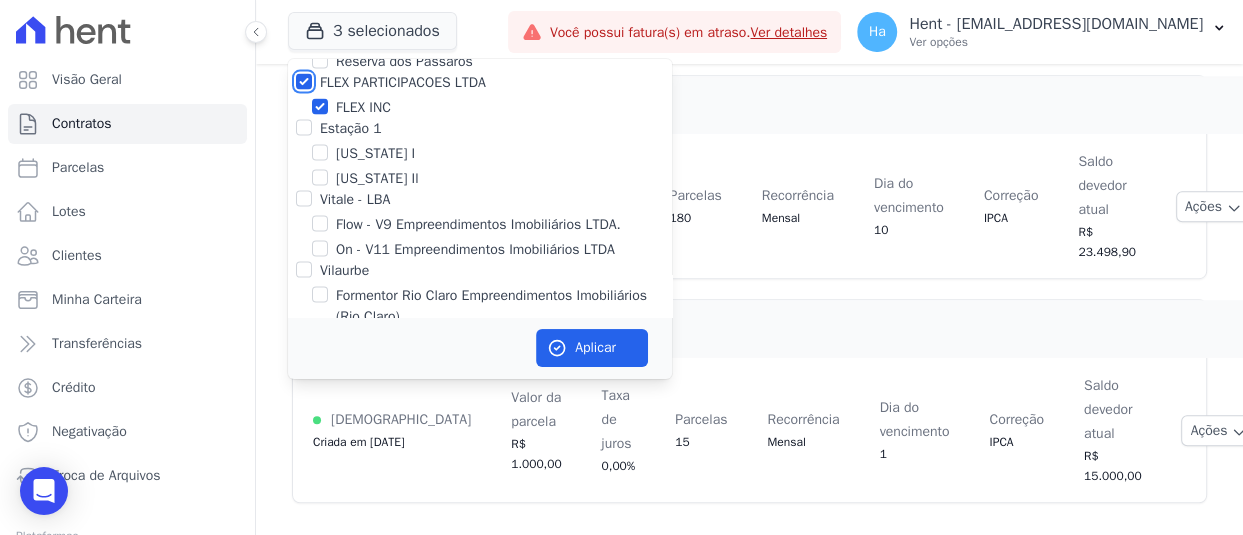 checkbox on "true" 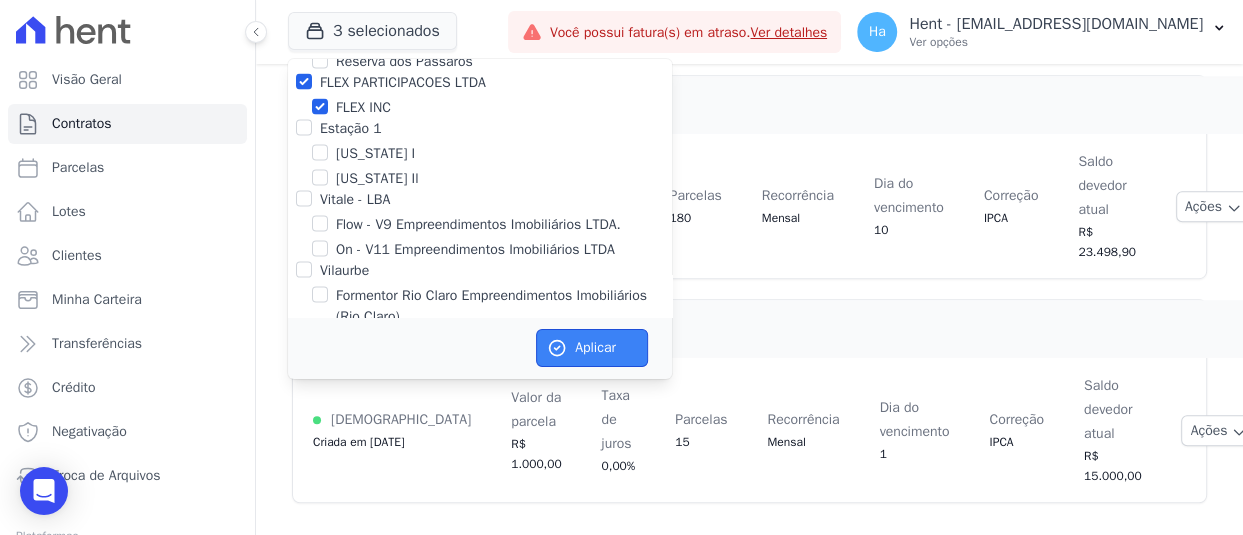 click on "Aplicar" at bounding box center [592, 348] 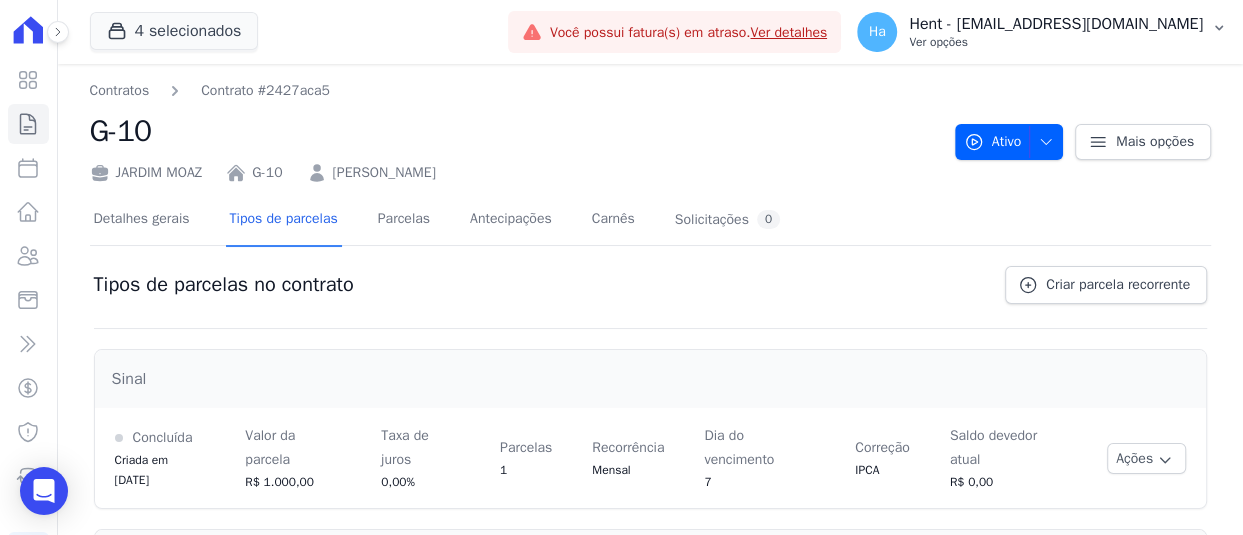 click on "Ver opções" at bounding box center [1056, 42] 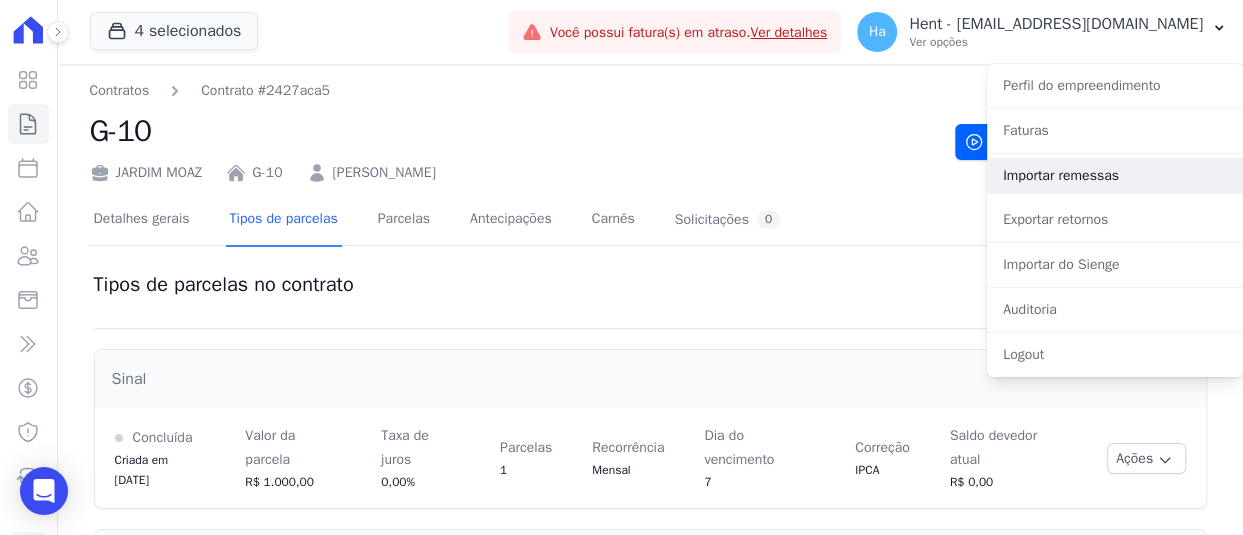 click on "Importar remessas" at bounding box center (1115, 176) 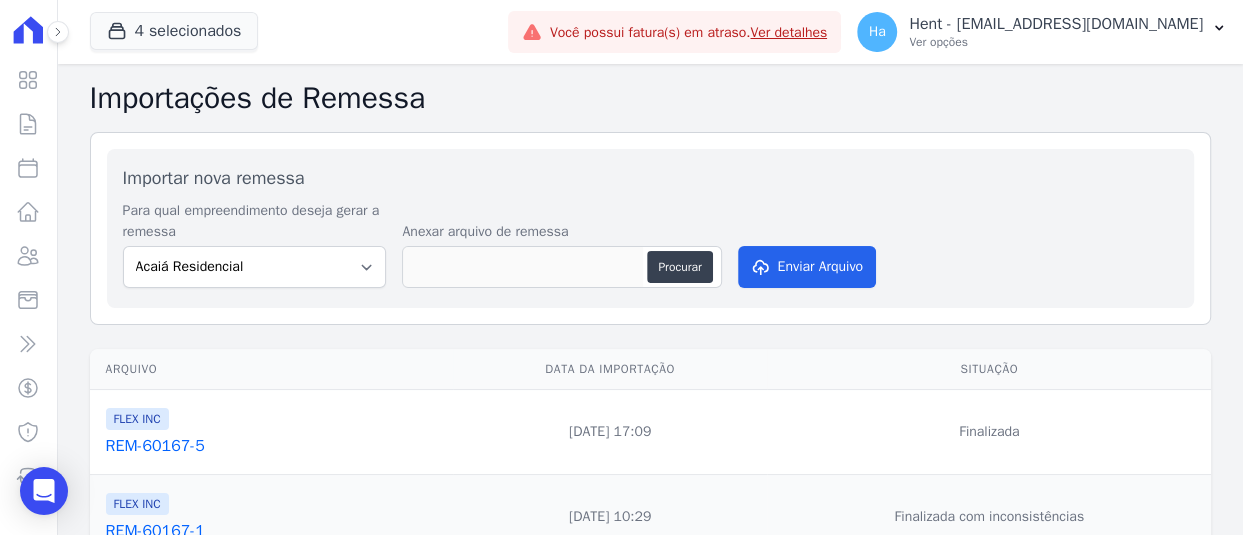 click on "FLEX INC
REM-60167-5" at bounding box center (275, 432) 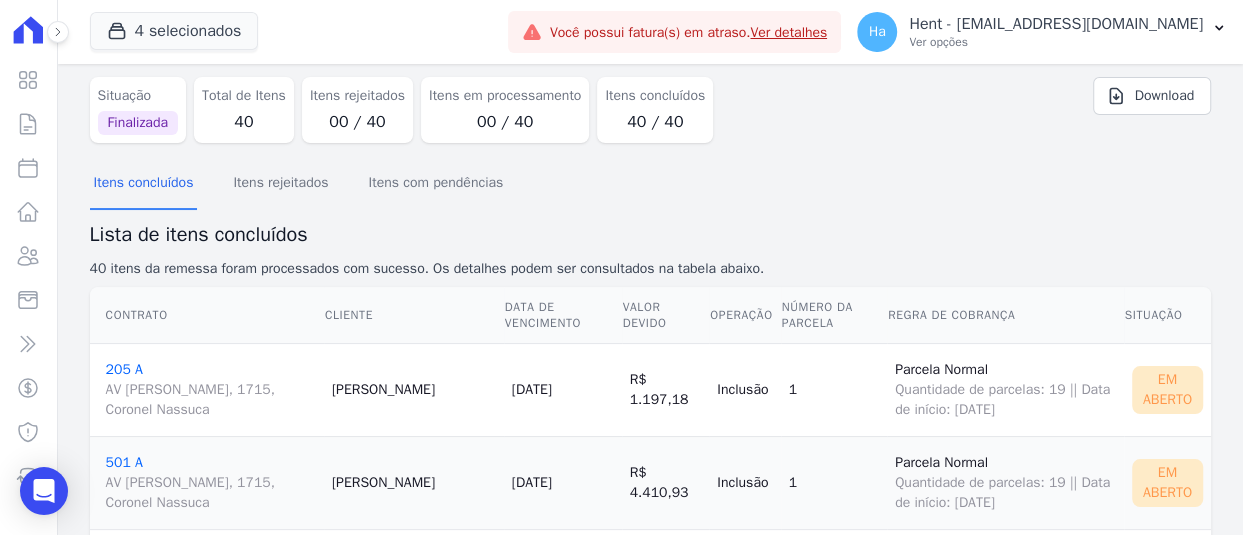scroll, scrollTop: 0, scrollLeft: 0, axis: both 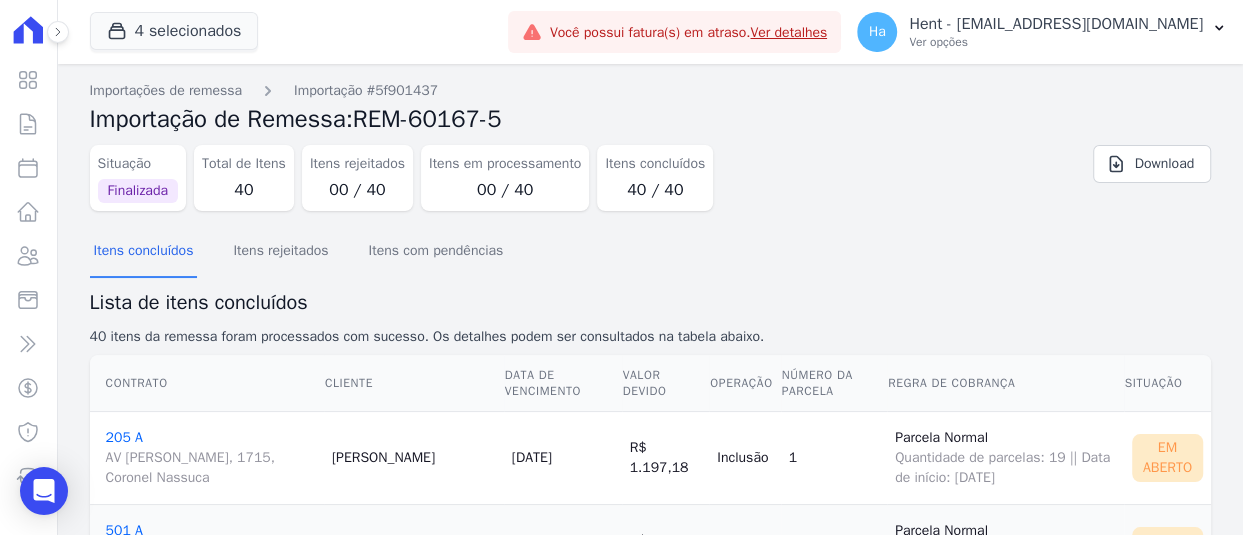 click on "Itens concluídos
Itens rejeitados
Itens com pendências" at bounding box center (650, 251) 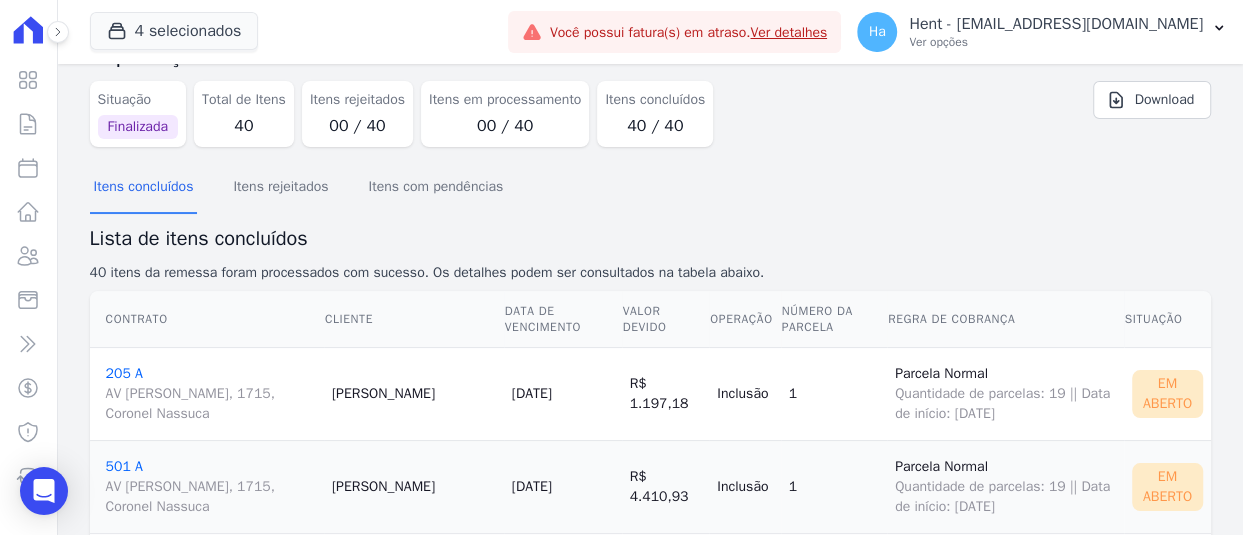 scroll, scrollTop: 100, scrollLeft: 0, axis: vertical 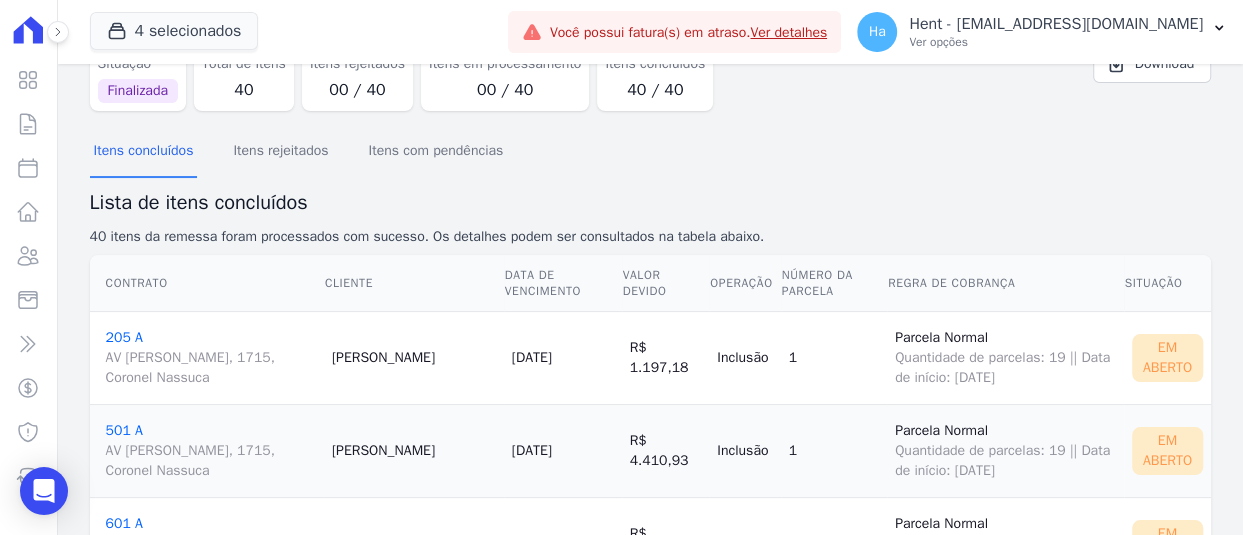 click on "205 A
AV LOURIVAL [PERSON_NAME], 1715, Coronel [PERSON_NAME]" at bounding box center [211, 358] 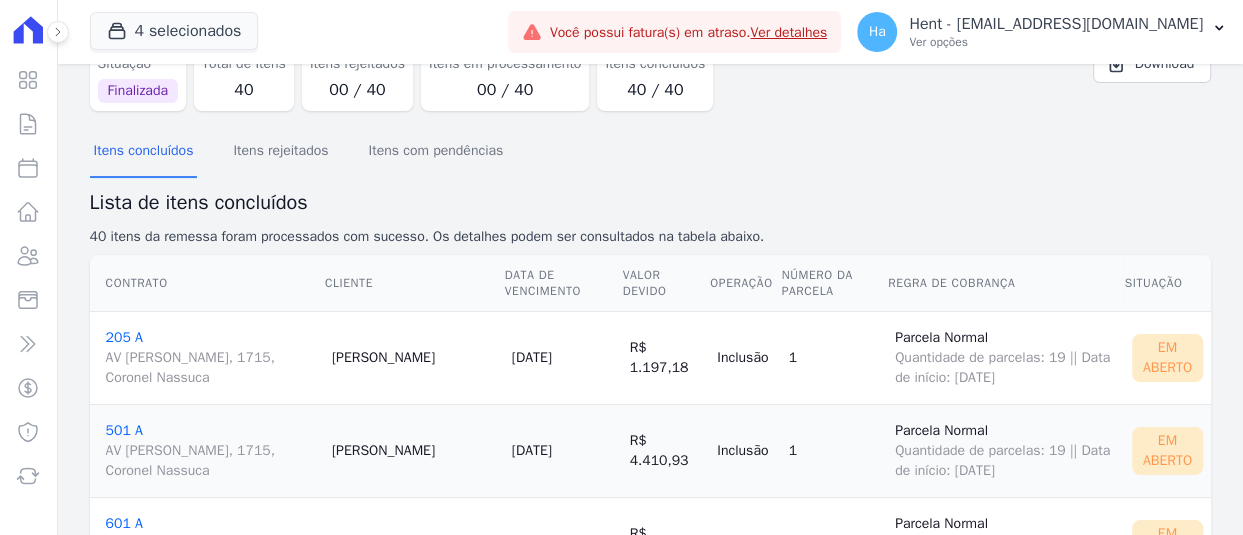 click on "205 A
AV LOURIVAL [PERSON_NAME], 1715, Coronel [PERSON_NAME]" at bounding box center [211, 358] 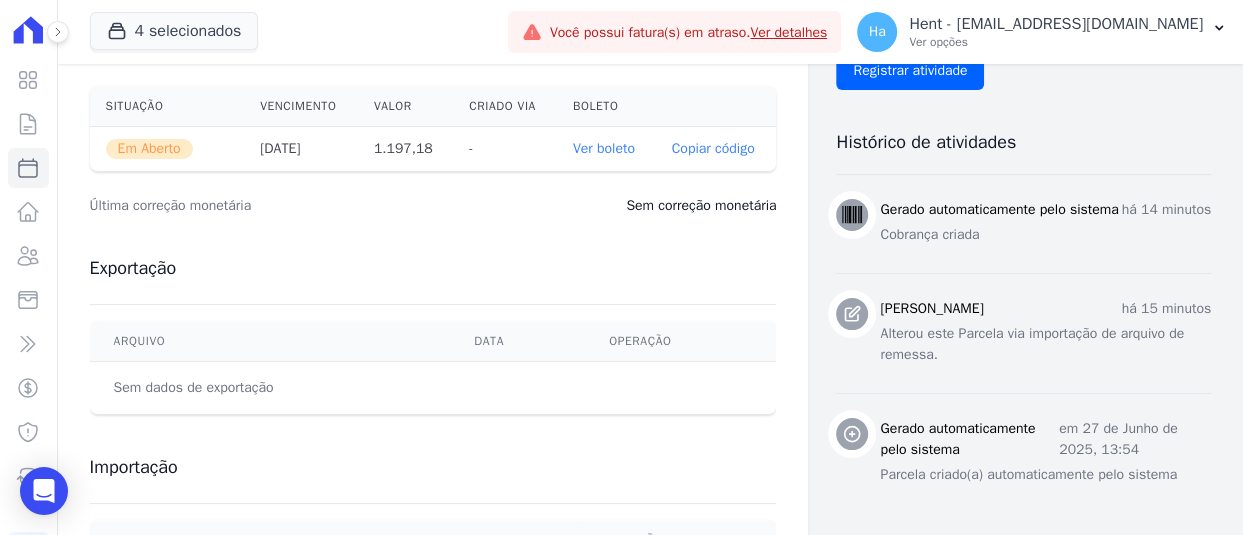 scroll, scrollTop: 600, scrollLeft: 0, axis: vertical 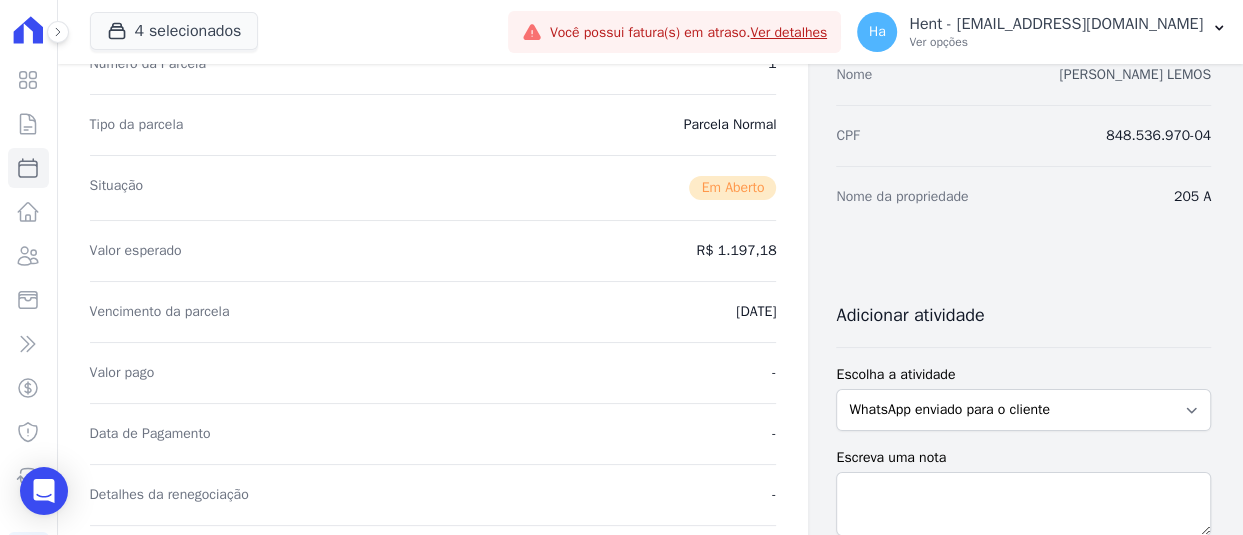 click on "[PERSON_NAME] LEMOS" at bounding box center (1135, 74) 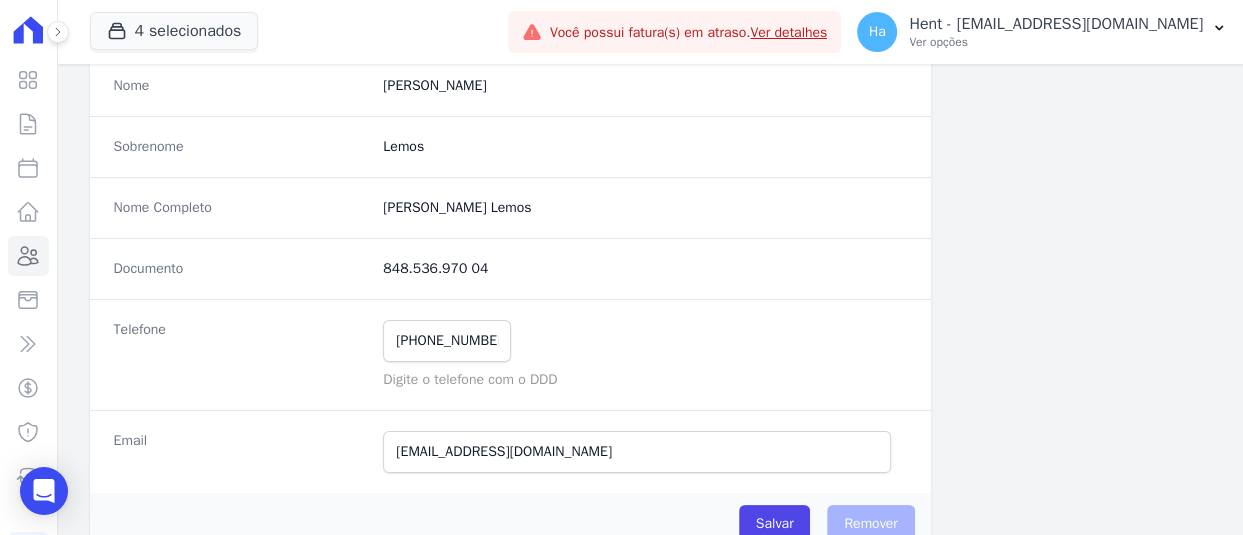scroll, scrollTop: 0, scrollLeft: 0, axis: both 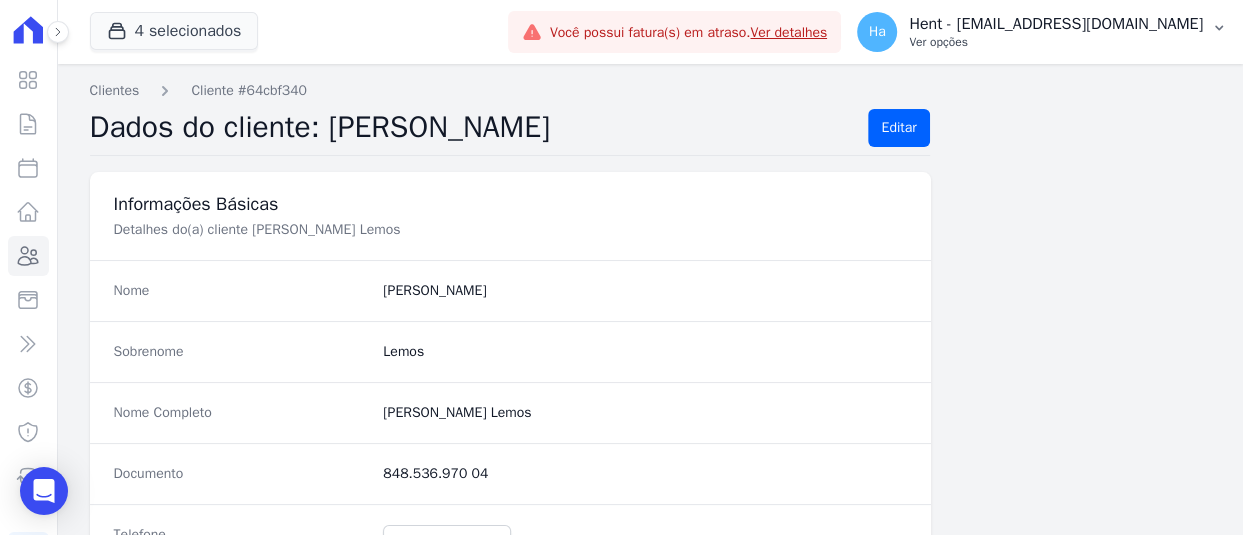 click on "Hent -  [EMAIL_ADDRESS][DOMAIN_NAME]" at bounding box center (1056, 24) 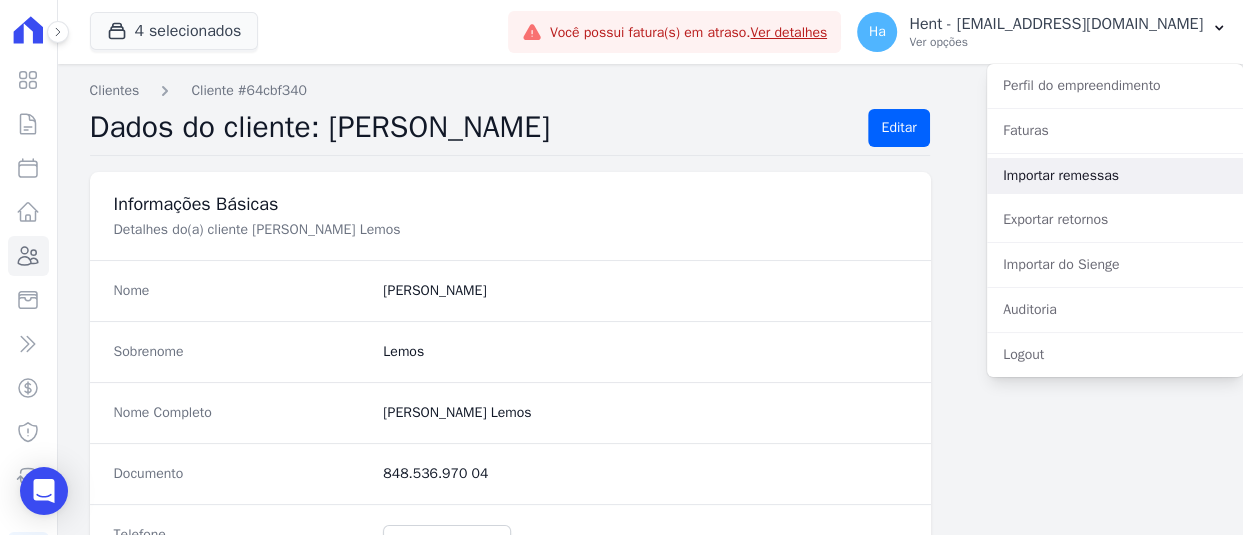 click on "Importar remessas" at bounding box center (1115, 176) 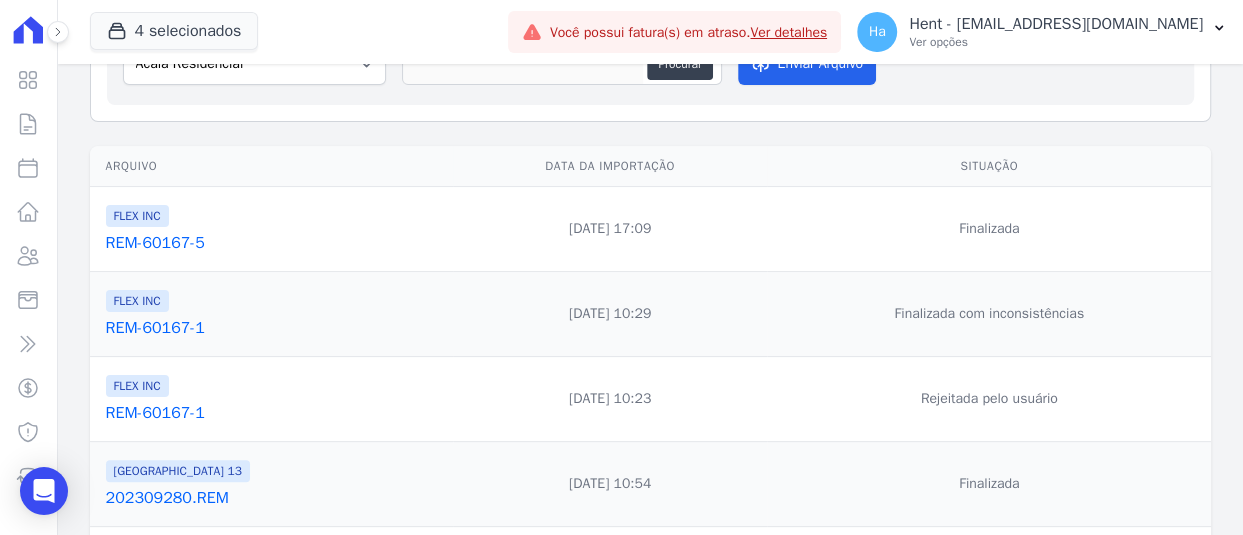 scroll, scrollTop: 100, scrollLeft: 0, axis: vertical 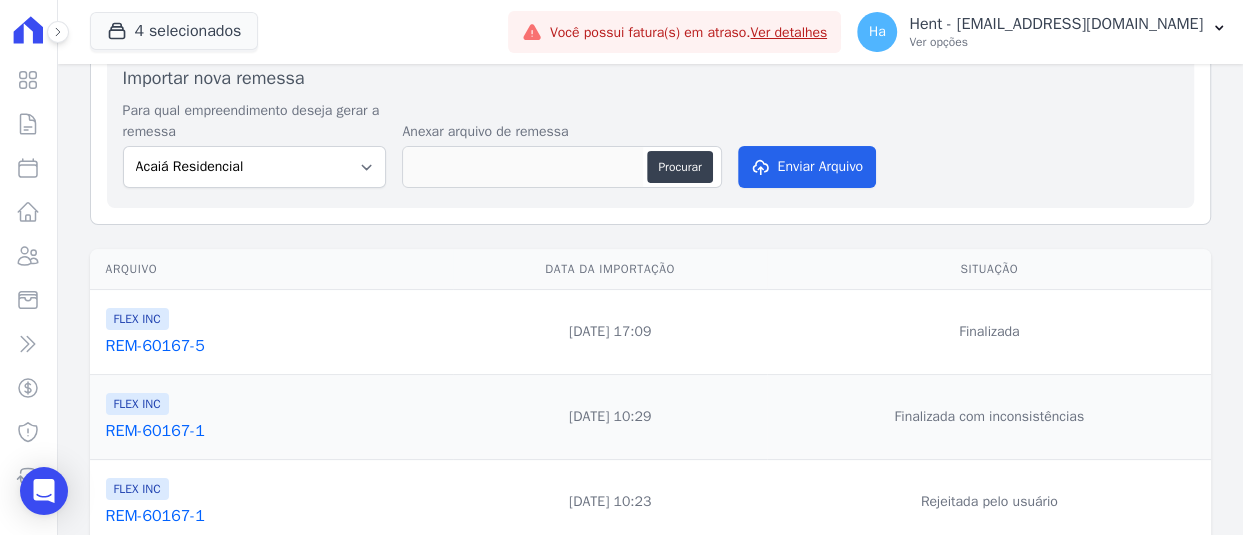 click on "REM-60167-5" at bounding box center [275, 346] 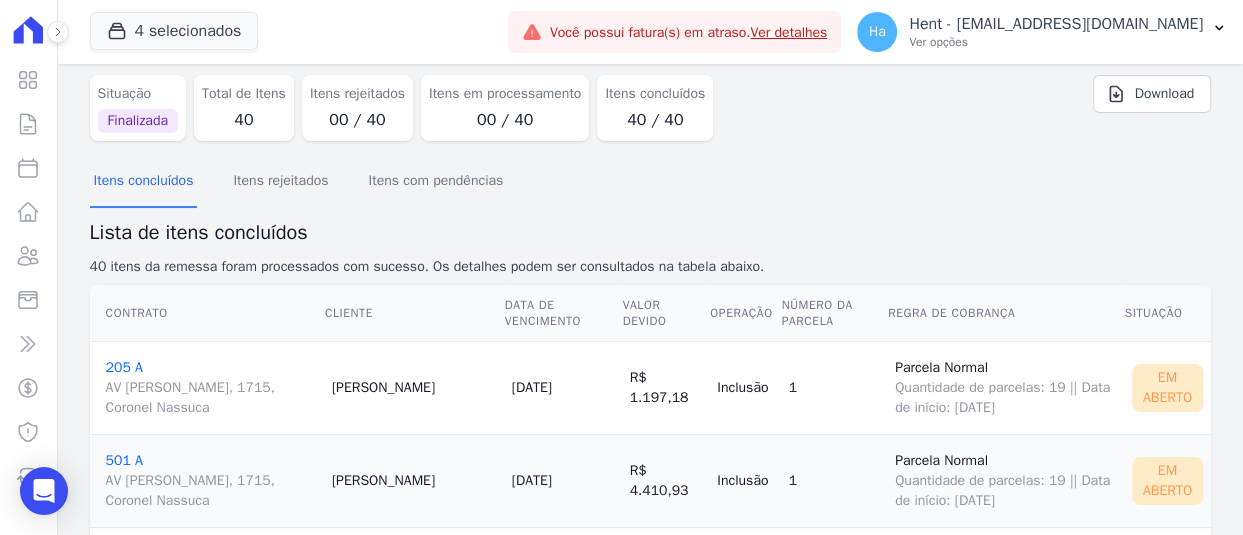 scroll, scrollTop: 100, scrollLeft: 0, axis: vertical 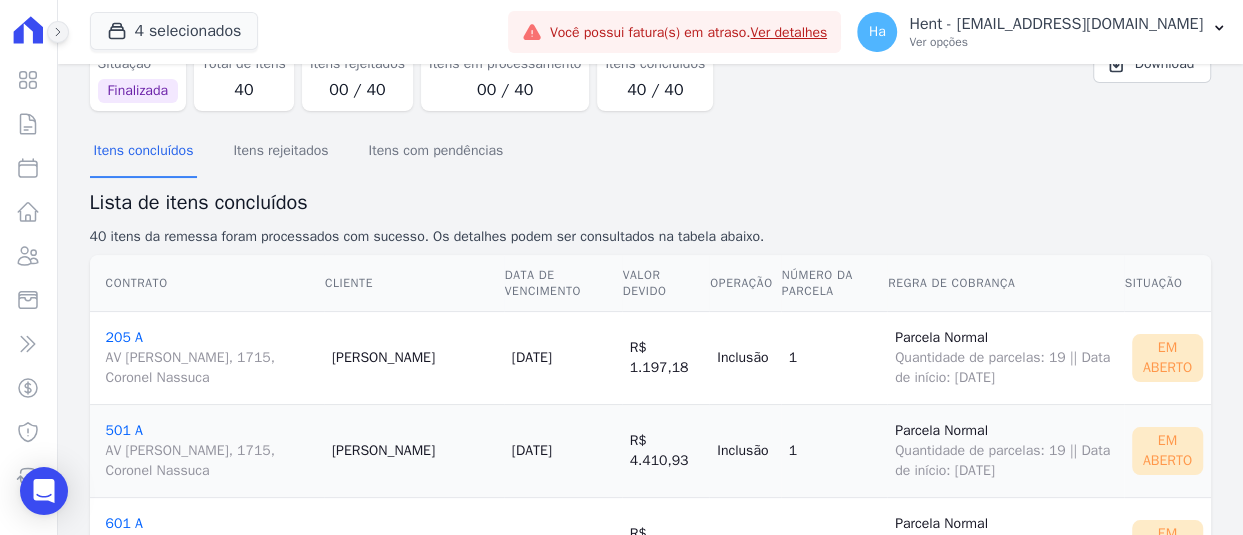 click at bounding box center (58, 32) 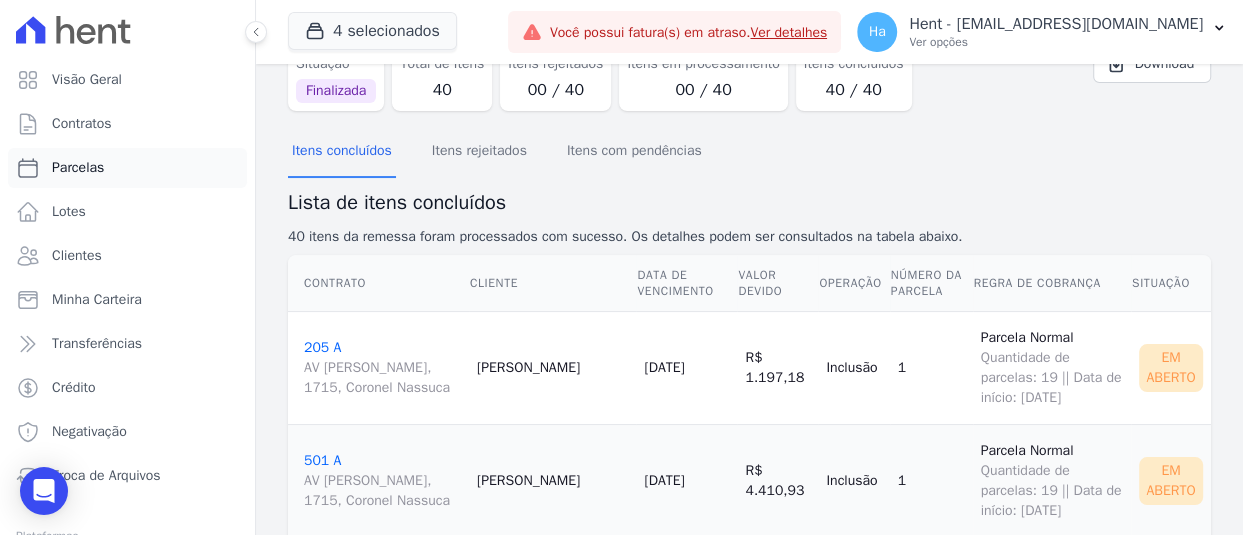 click on "Parcelas" at bounding box center (78, 168) 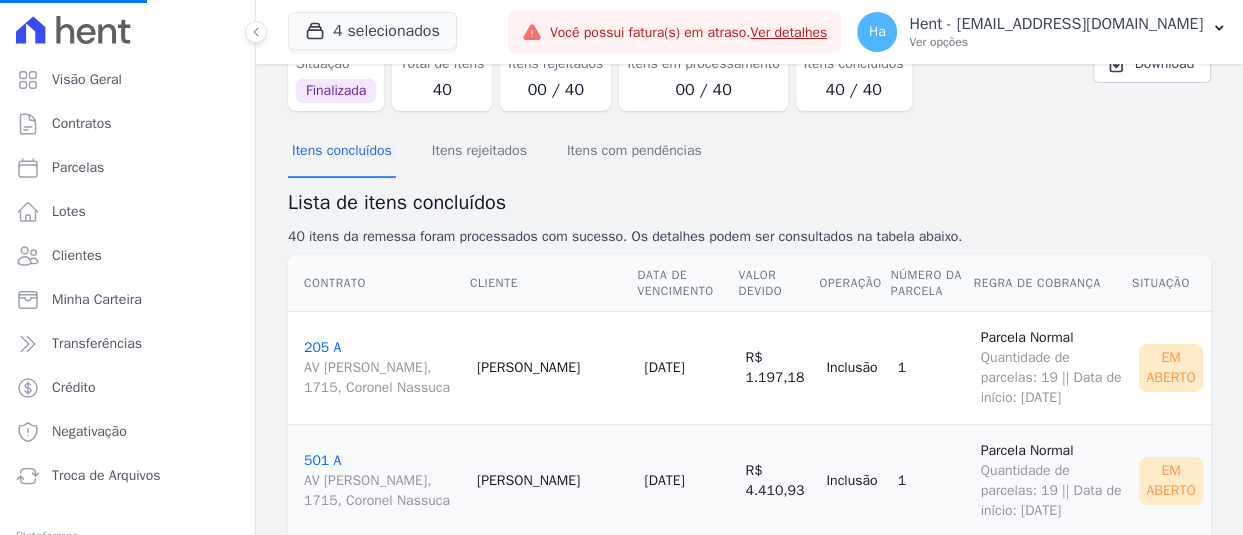 select 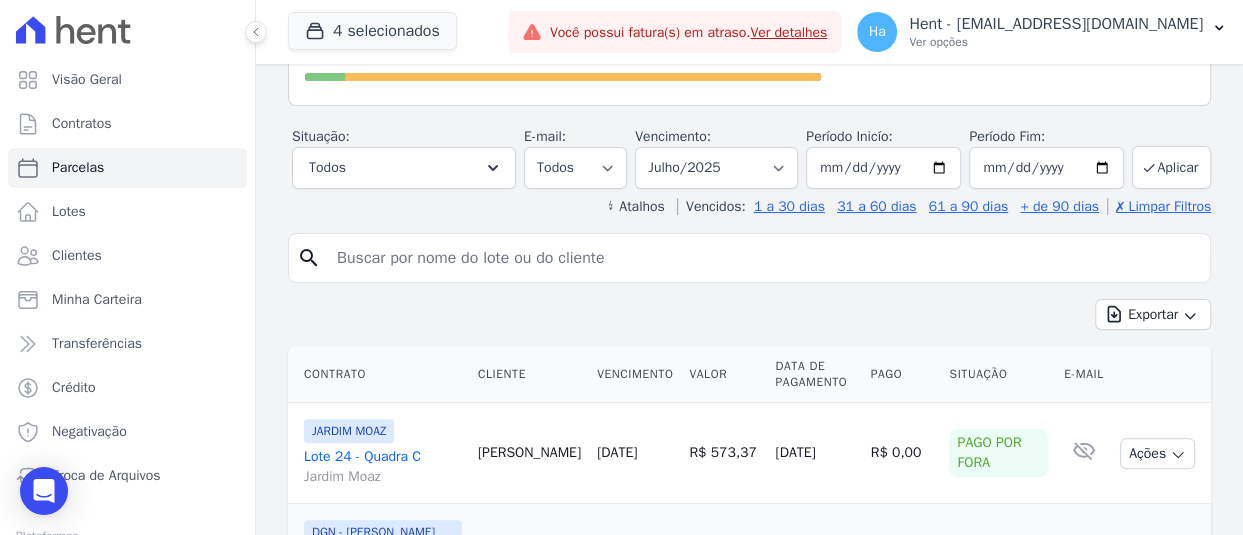 scroll, scrollTop: 0, scrollLeft: 0, axis: both 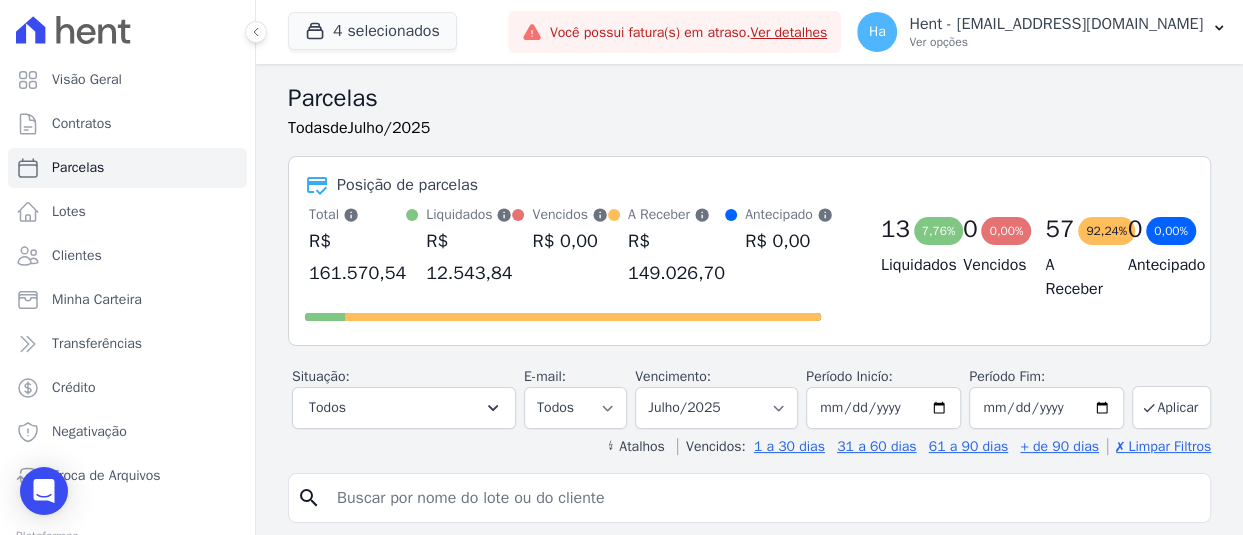 drag, startPoint x: 249, startPoint y: 23, endPoint x: 344, endPoint y: 228, distance: 225.94247 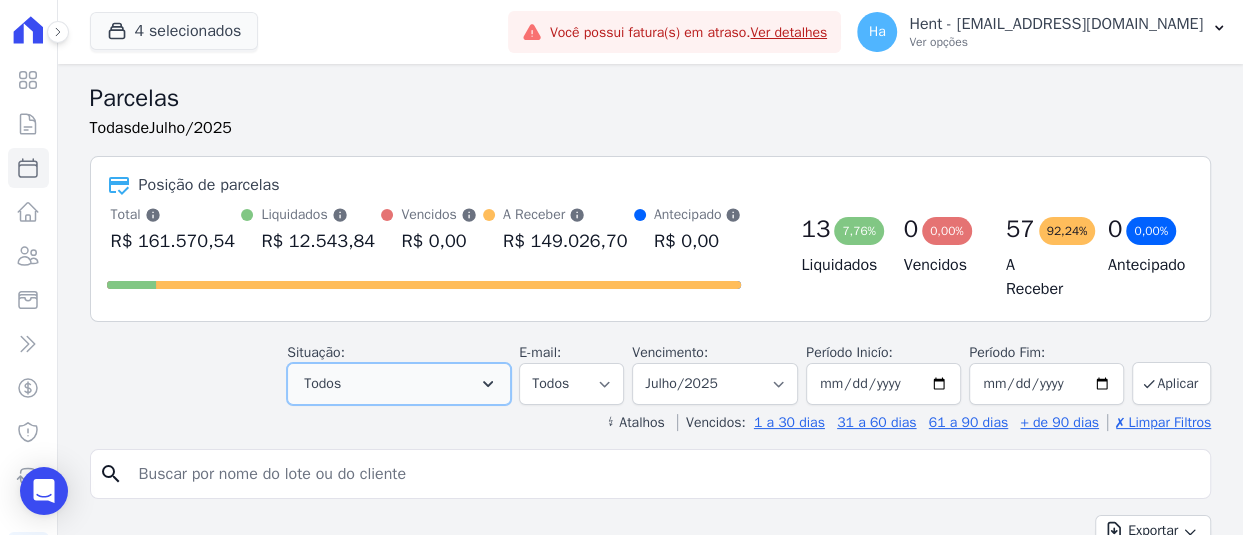 click 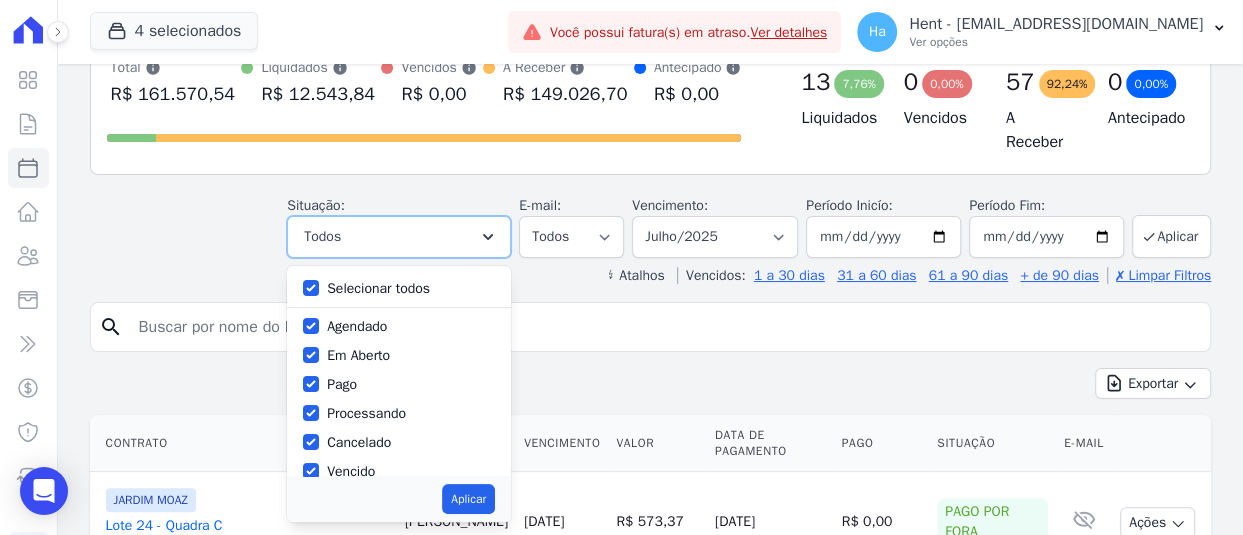 scroll, scrollTop: 200, scrollLeft: 0, axis: vertical 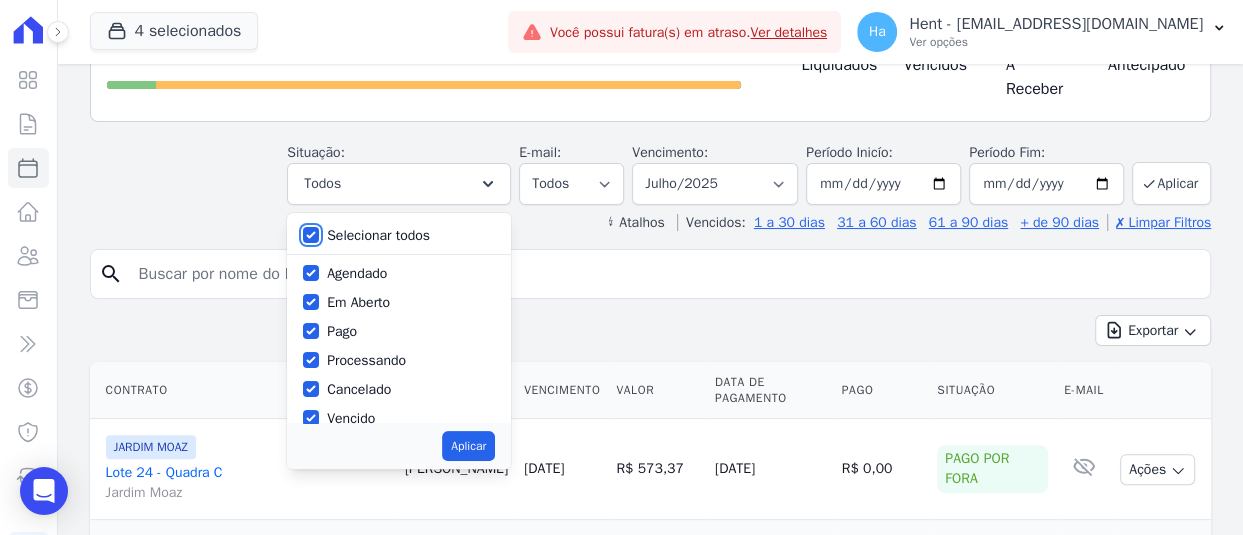 click on "Selecionar todos" at bounding box center [311, 235] 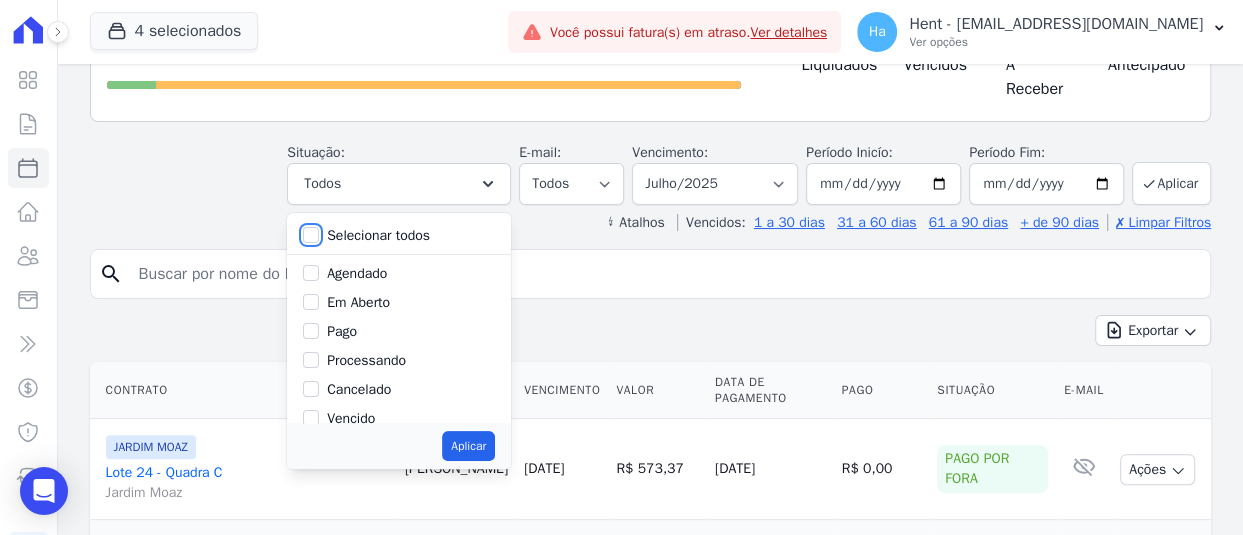 checkbox on "false" 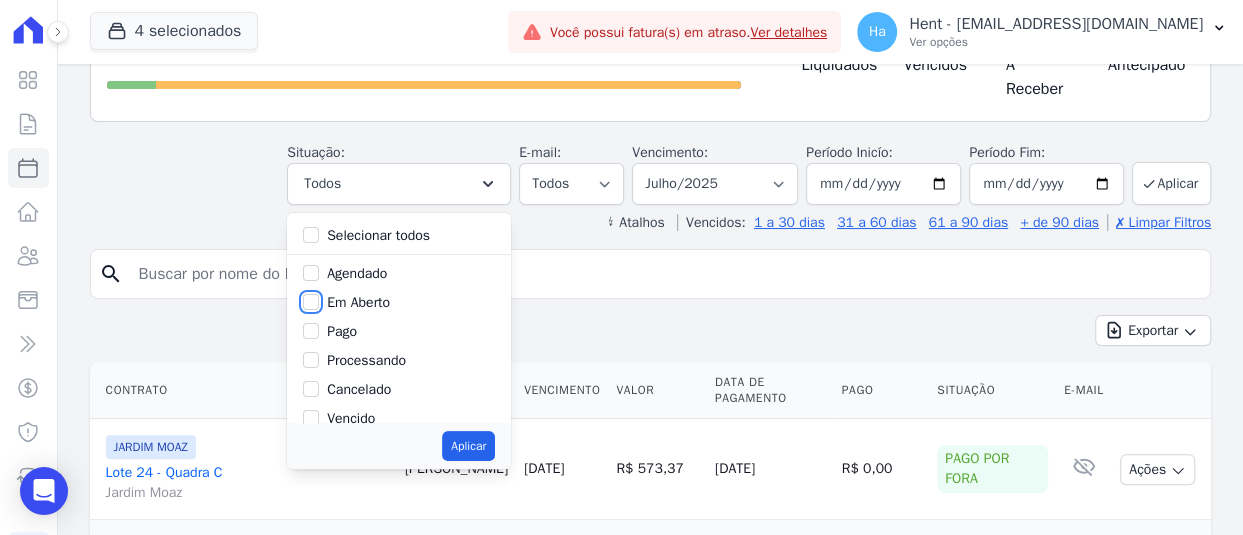 click on "Em Aberto" at bounding box center [311, 302] 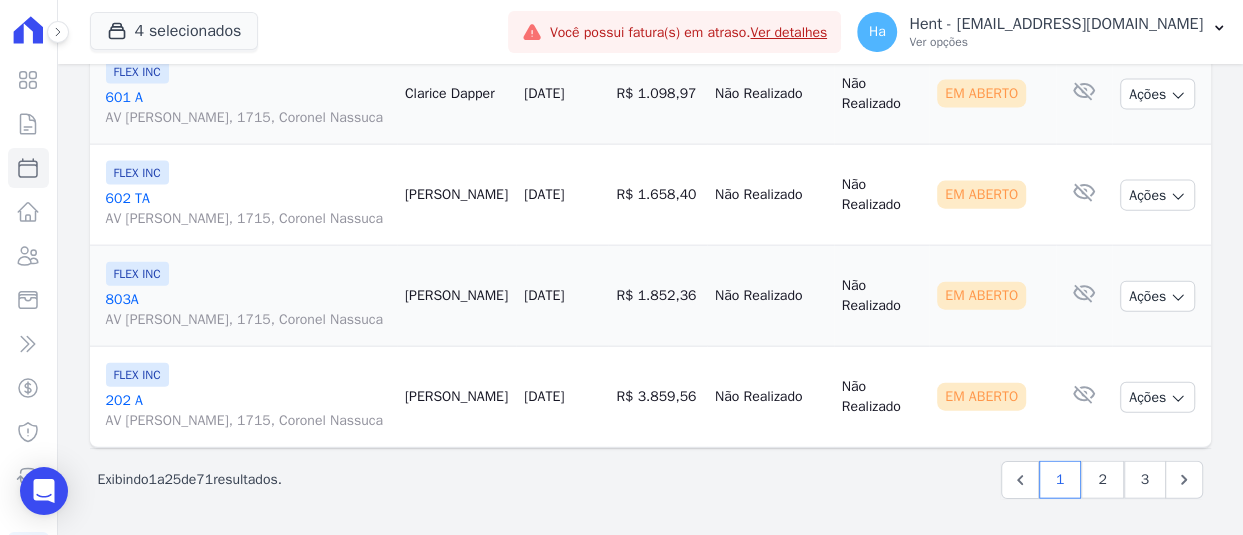 scroll, scrollTop: 3151, scrollLeft: 0, axis: vertical 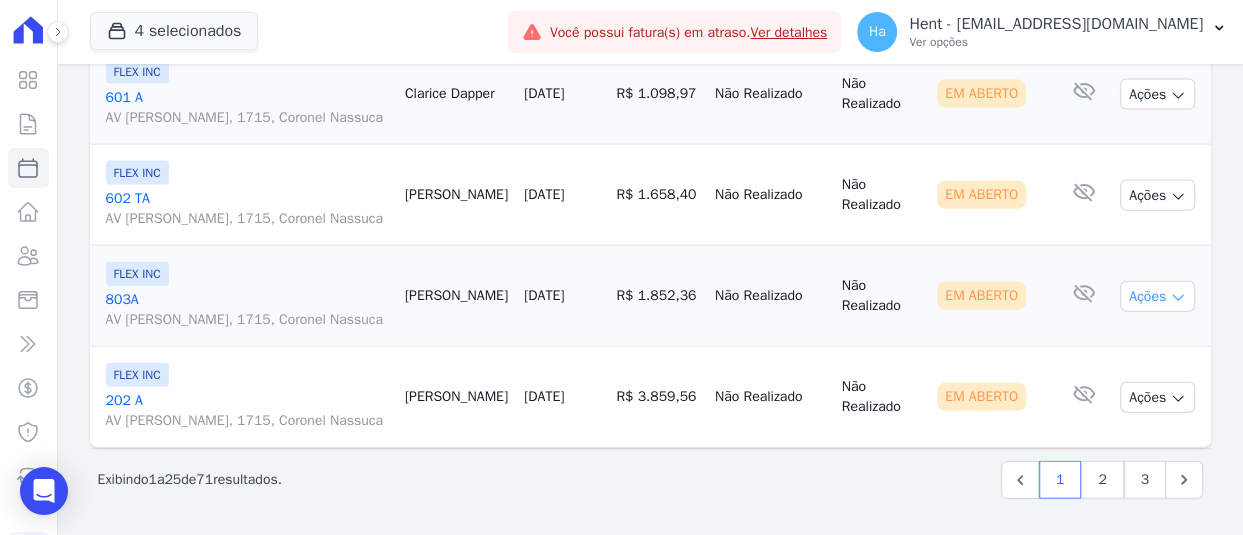 click on "Ações" at bounding box center [1157, 296] 